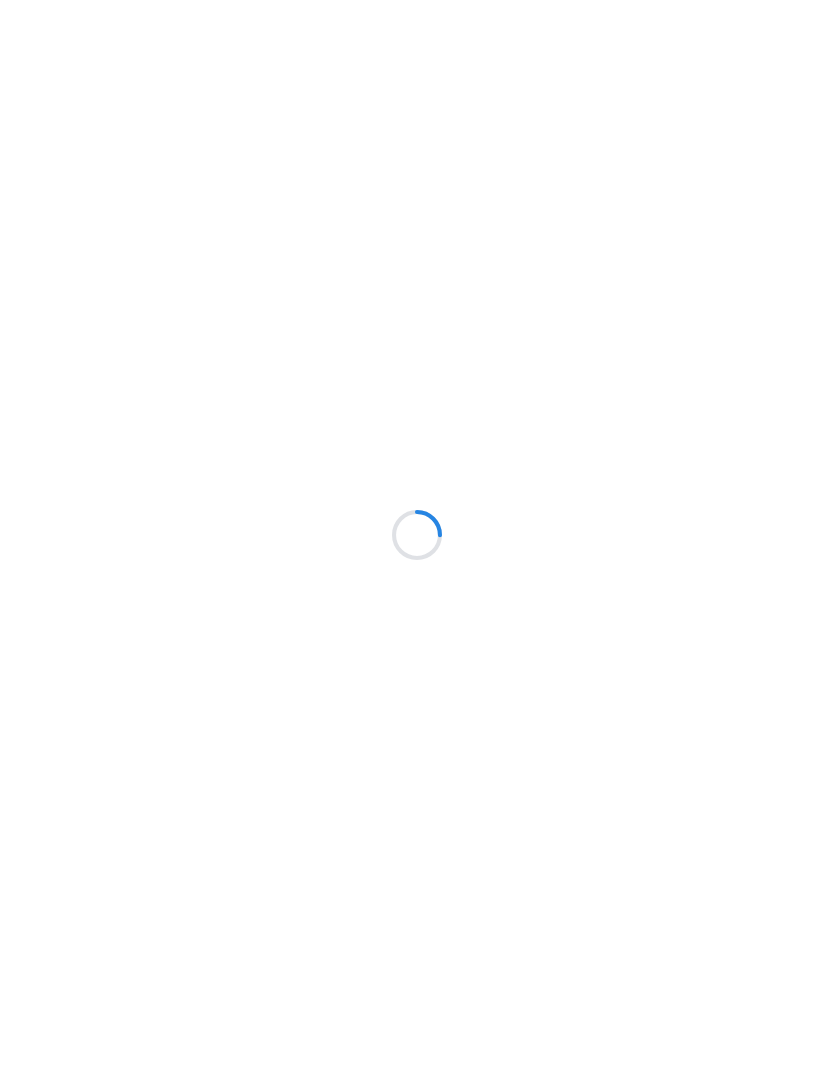 scroll, scrollTop: 0, scrollLeft: 0, axis: both 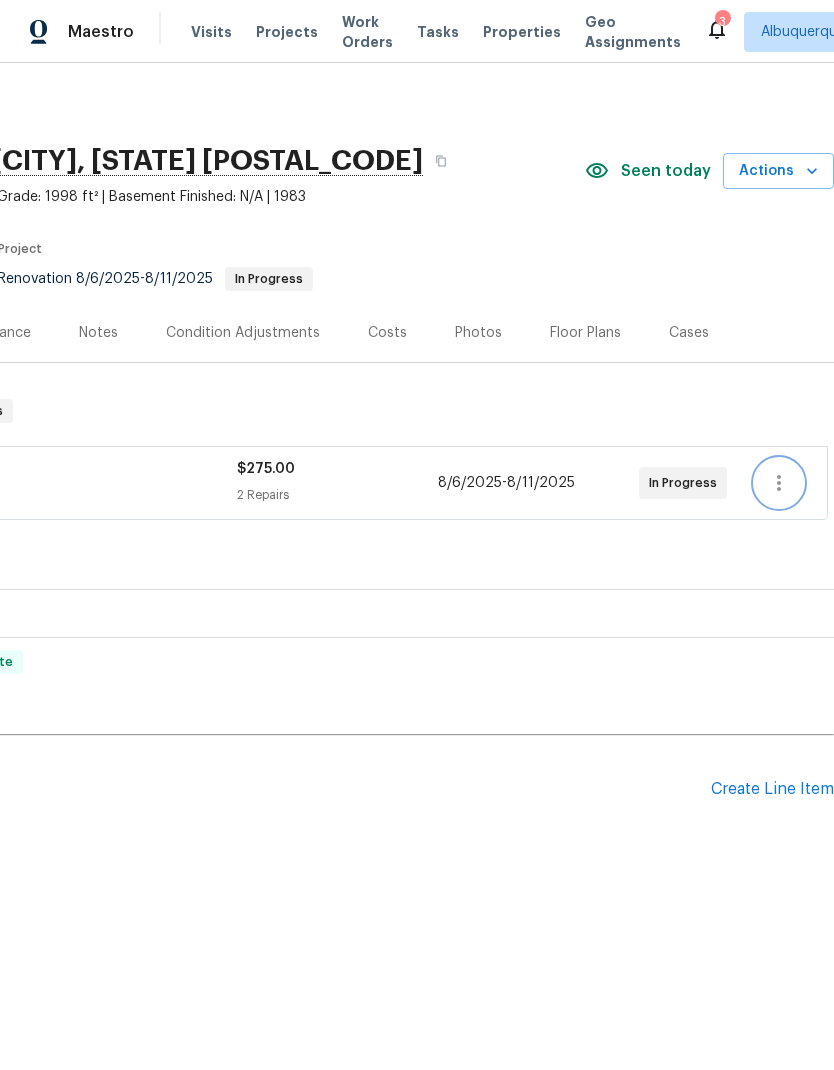 click 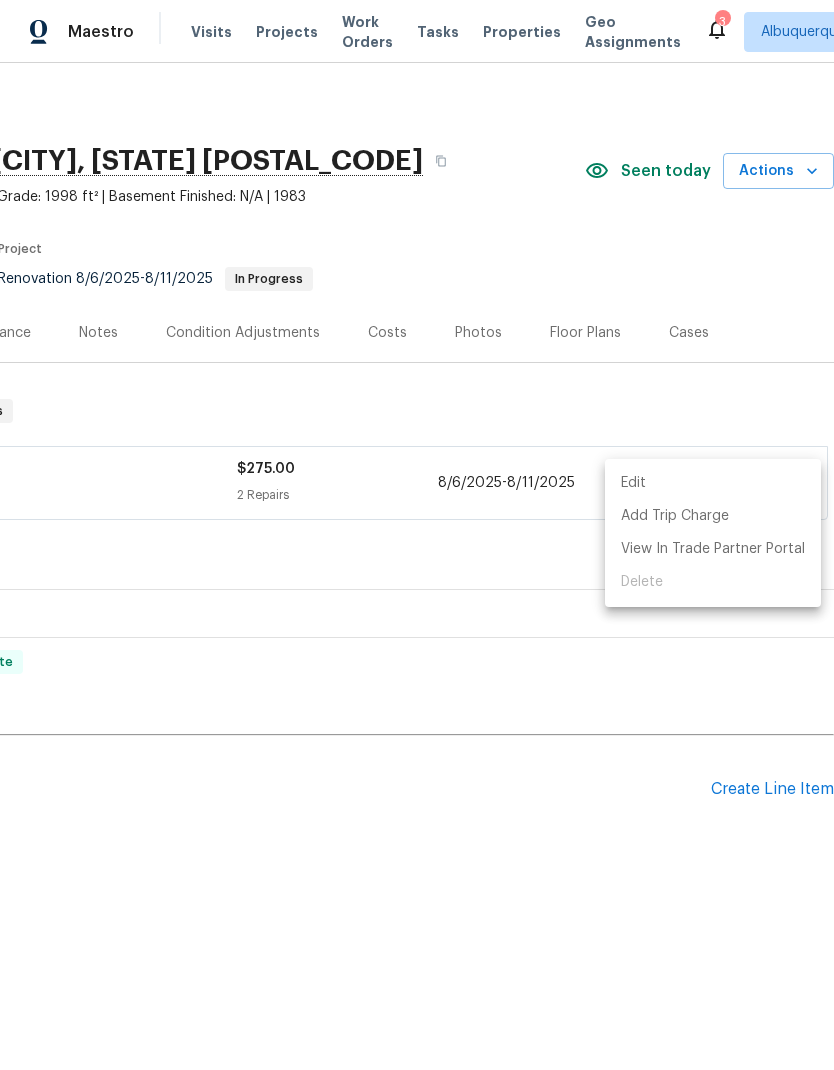 click on "Edit" at bounding box center [713, 483] 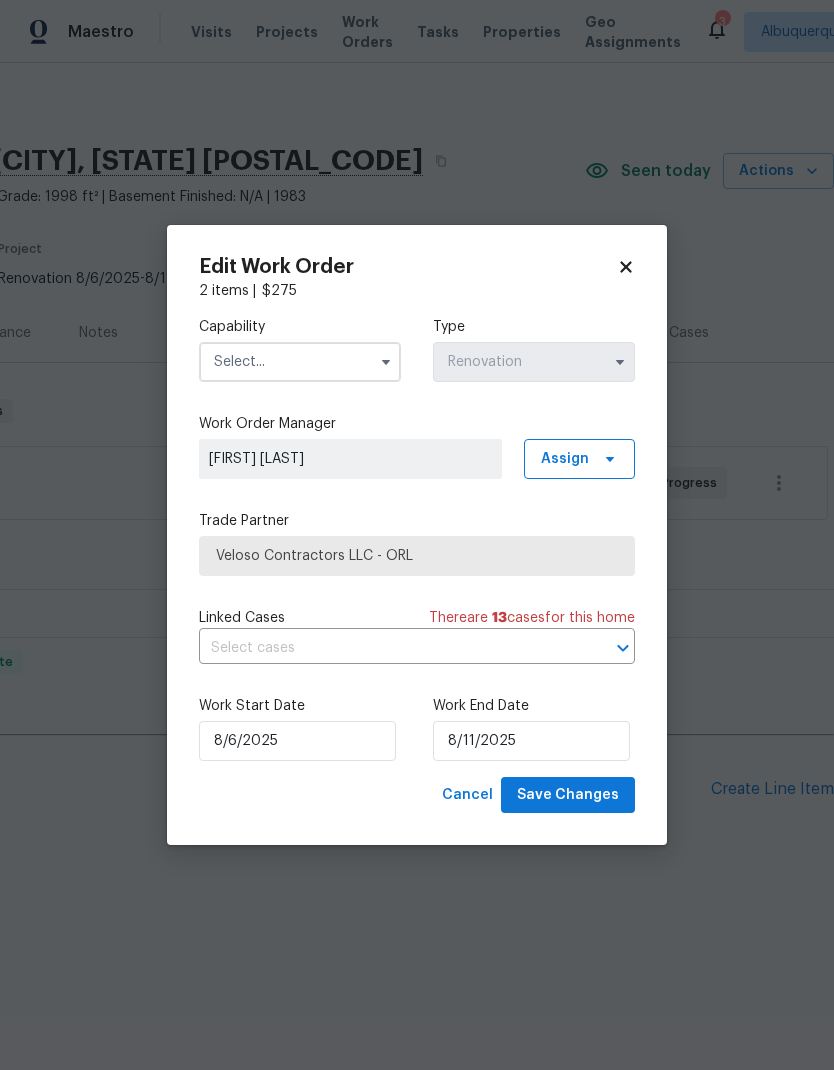 click on "Edit Work Order 2 items | $ 275 Capability   Type   Renovation Work Order Manager   Austin Jones Assign Trade Partner   Veloso Contractors LLC - ORL Linked Cases There  are   13  case s  for this home   ​ Work Start Date   8/6/2025 Work End Date   8/11/2025 Cancel Save Changes" at bounding box center [417, 535] 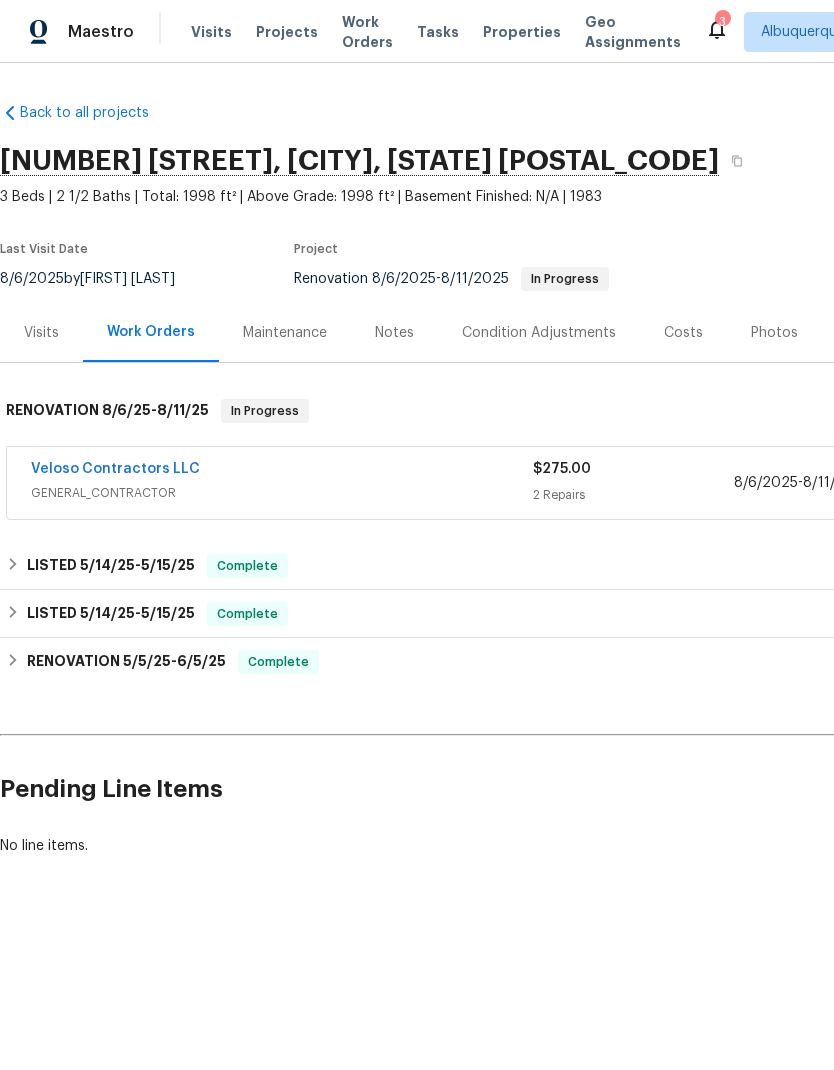 scroll, scrollTop: 0, scrollLeft: 0, axis: both 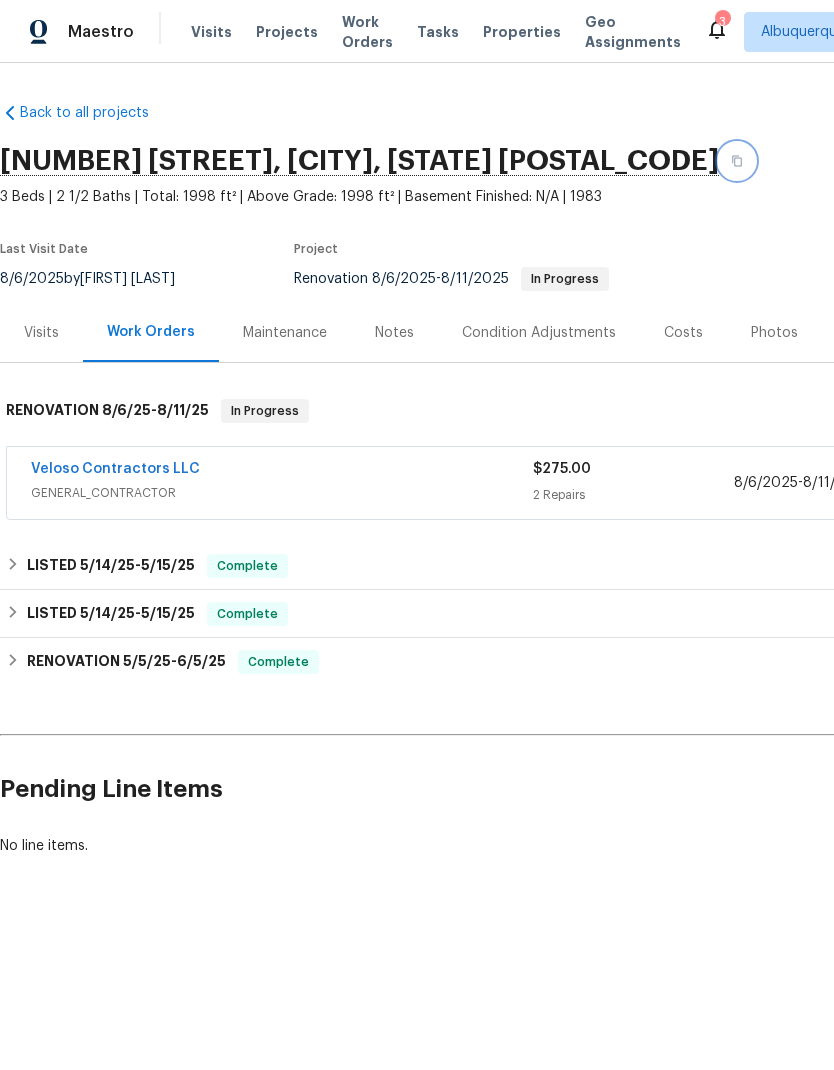 click 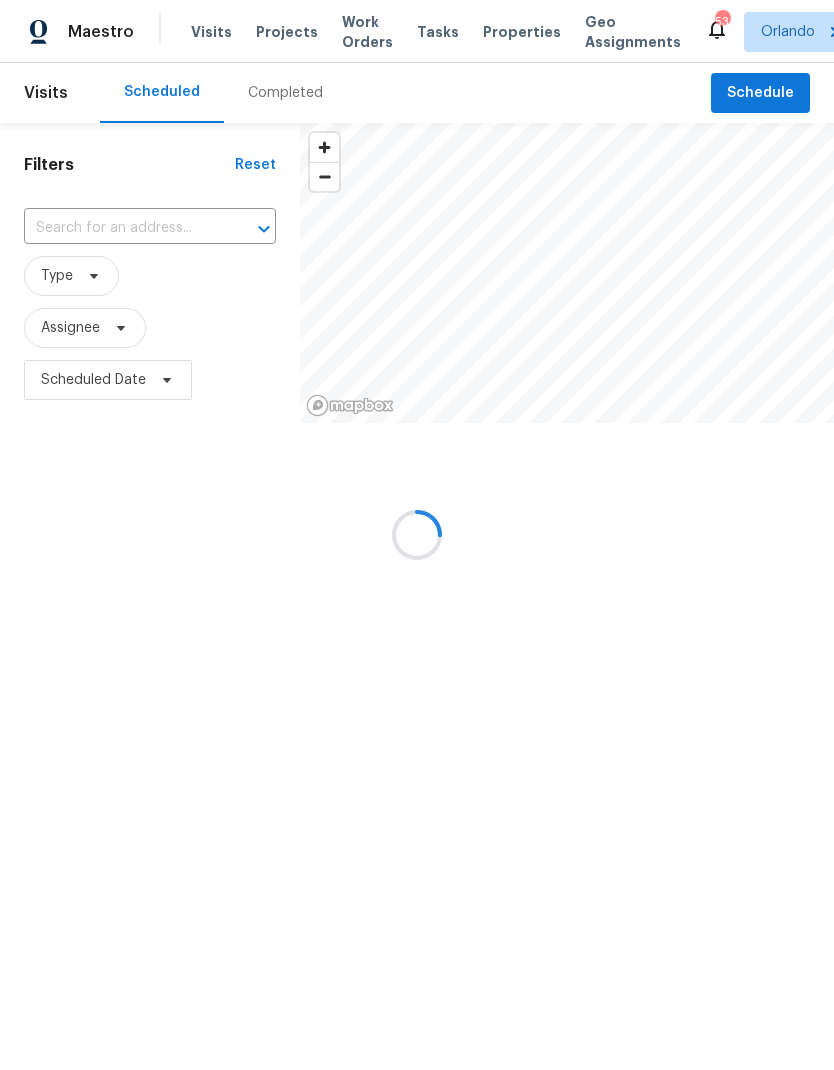 scroll, scrollTop: 0, scrollLeft: 0, axis: both 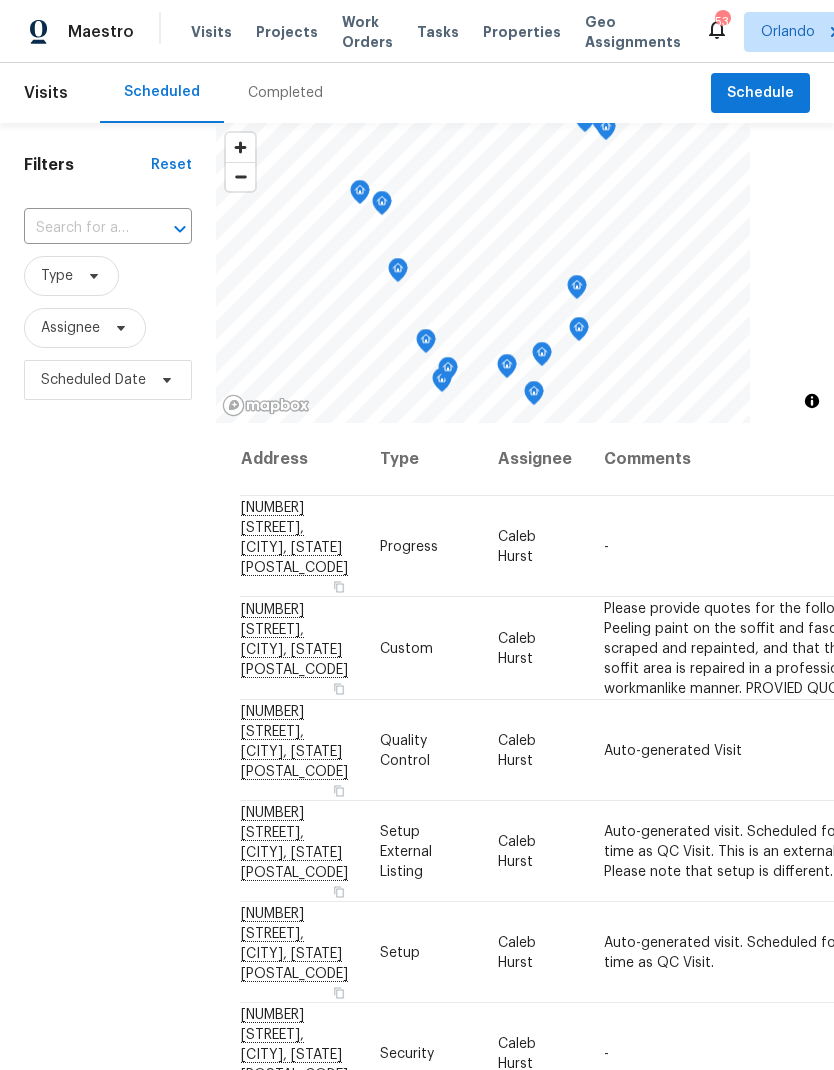 click at bounding box center [80, 228] 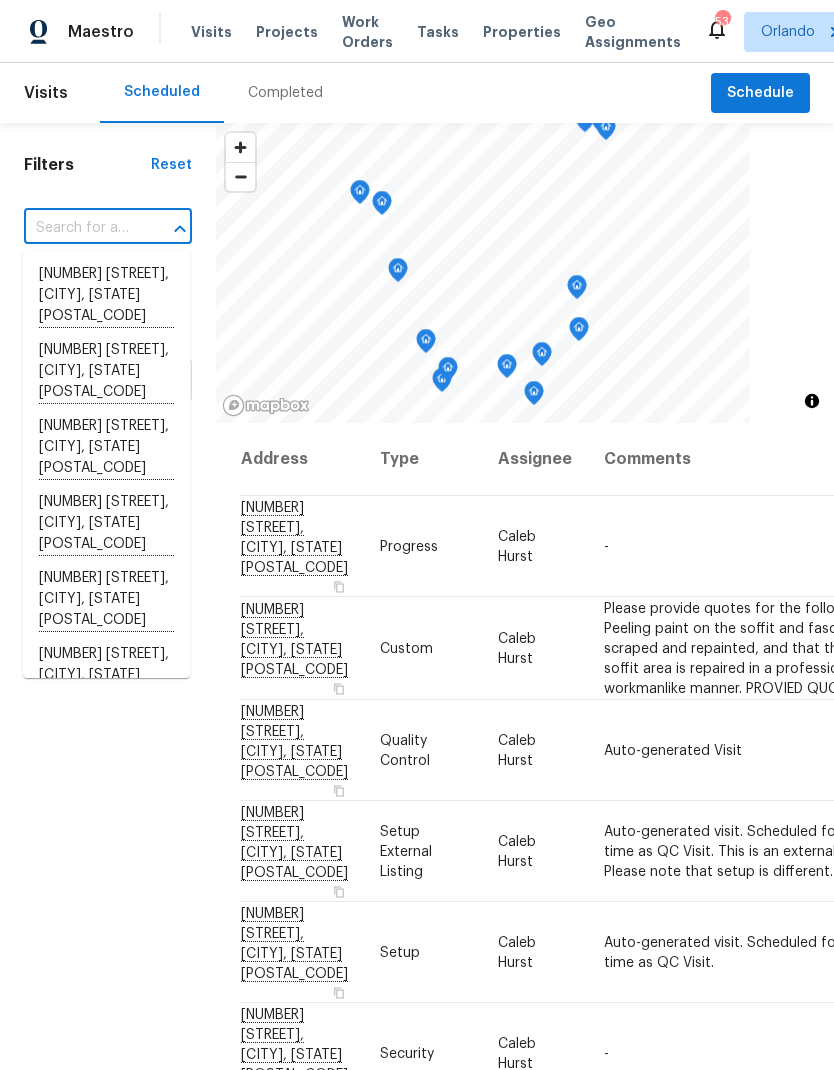 click at bounding box center [80, 228] 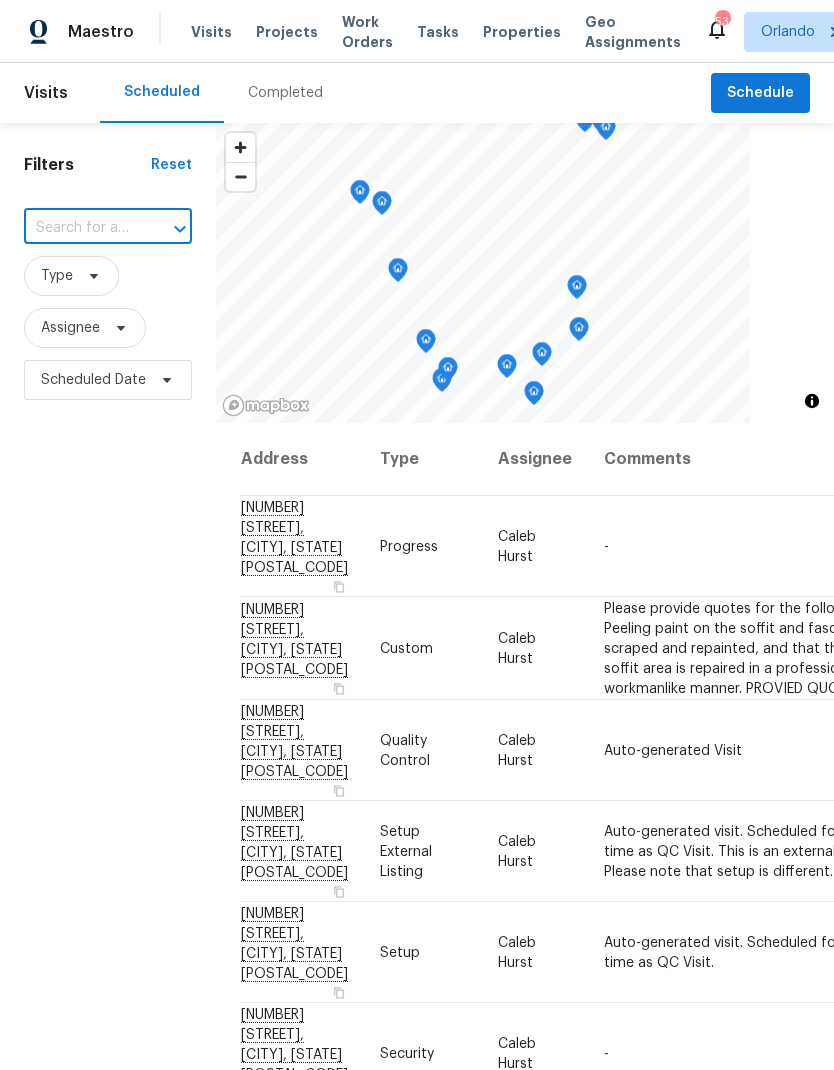 paste on "[NUMBER] [STREET], [CITY], [STATE] [POSTAL_CODE]" 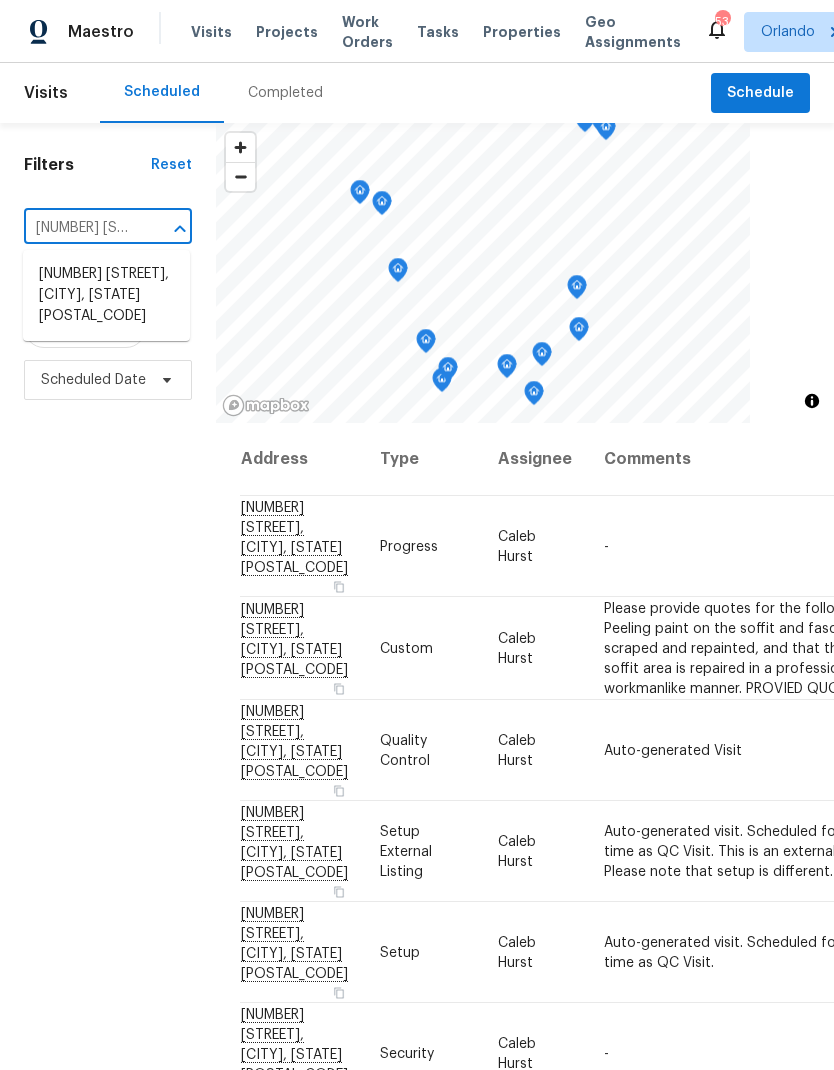 click on "[NUMBER] [STREET], [CITY], [STATE] [POSTAL_CODE]" at bounding box center [106, 295] 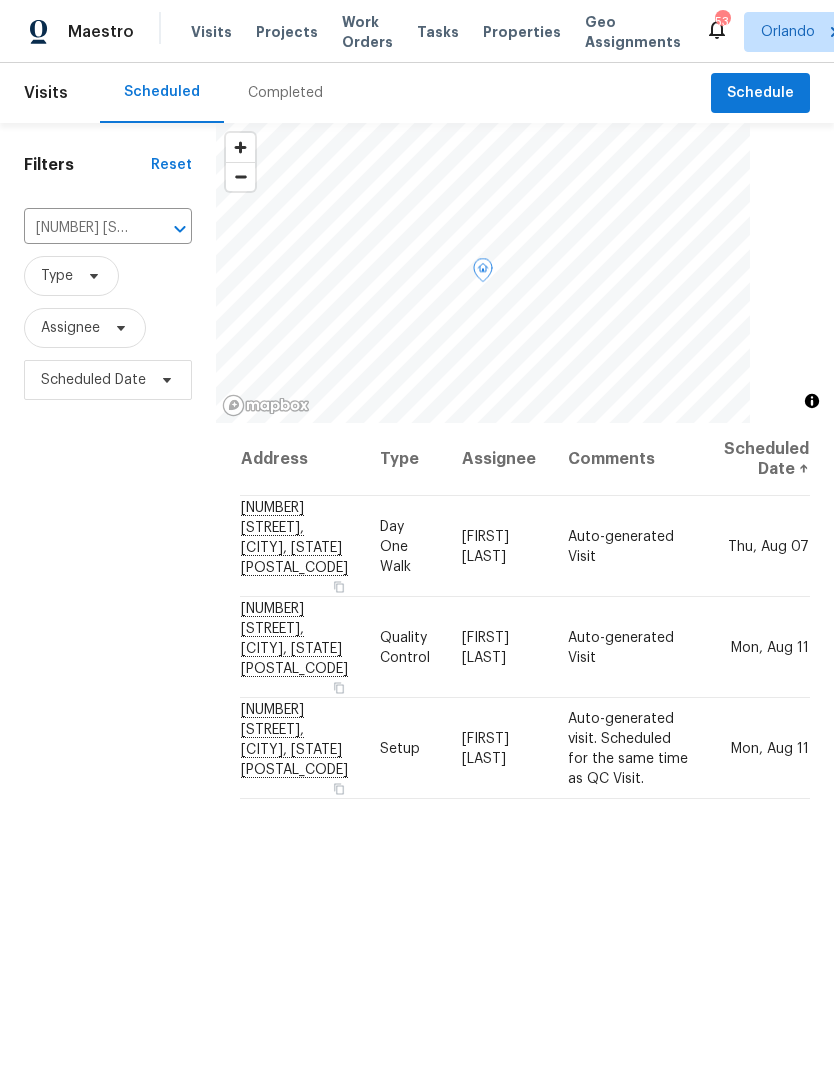 click 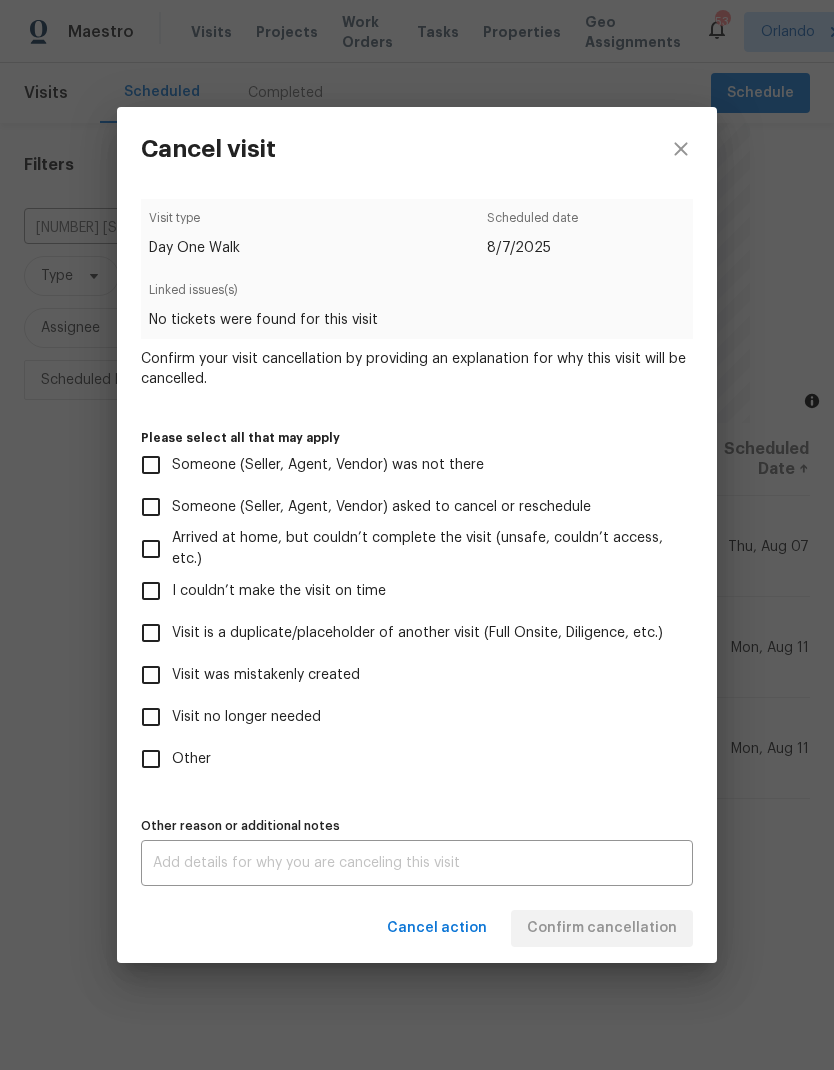 click on "Other" at bounding box center [151, 759] 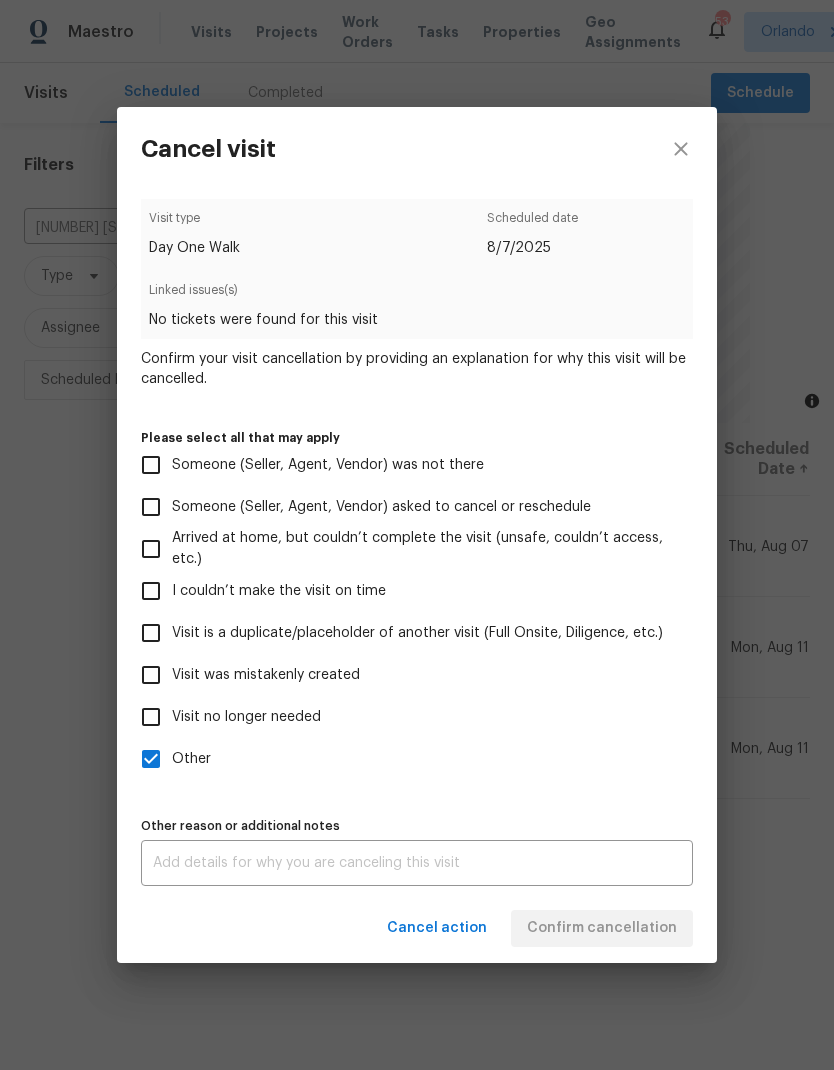 click on "Visit no longer needed" at bounding box center (151, 717) 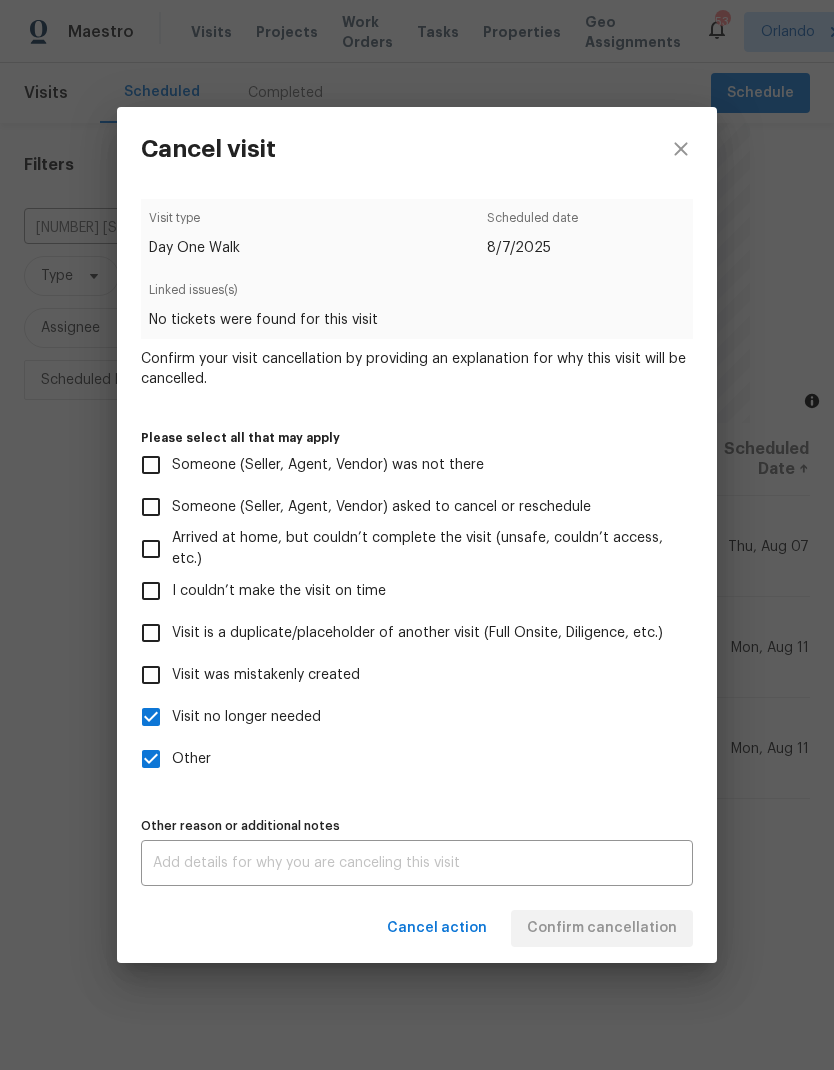 click on "Other" at bounding box center (151, 759) 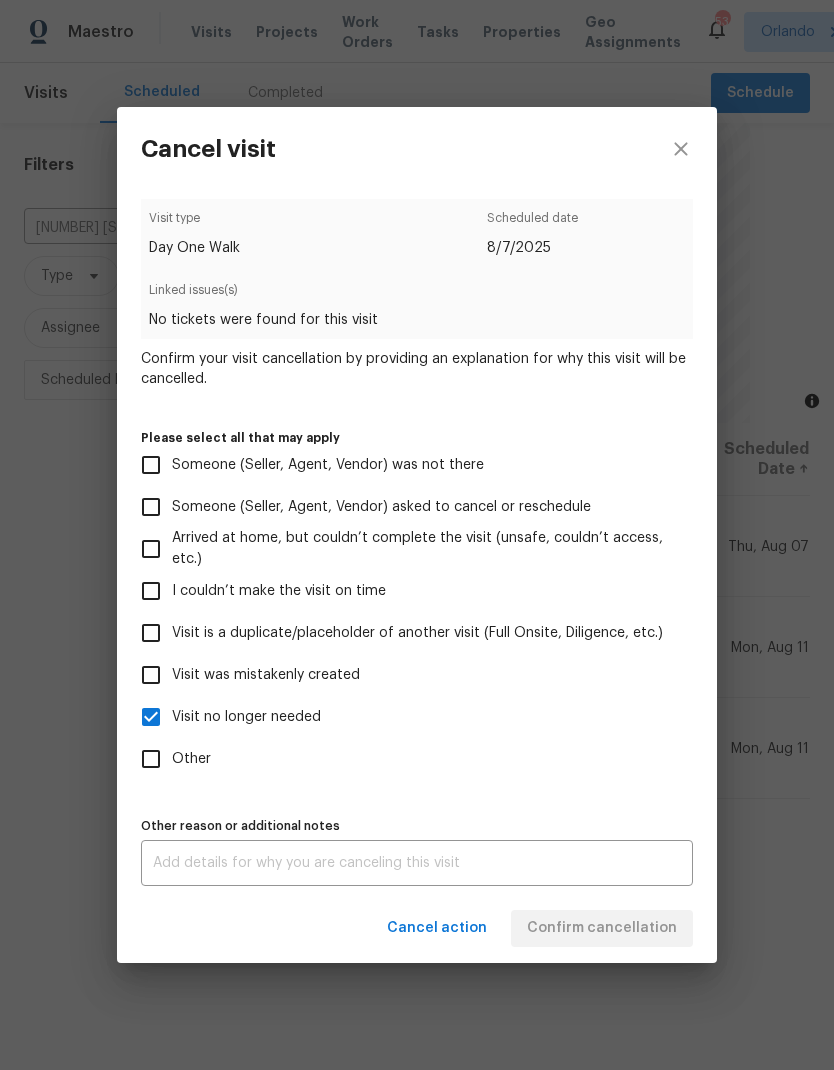 click on "x Other reason or additional notes" at bounding box center (417, 863) 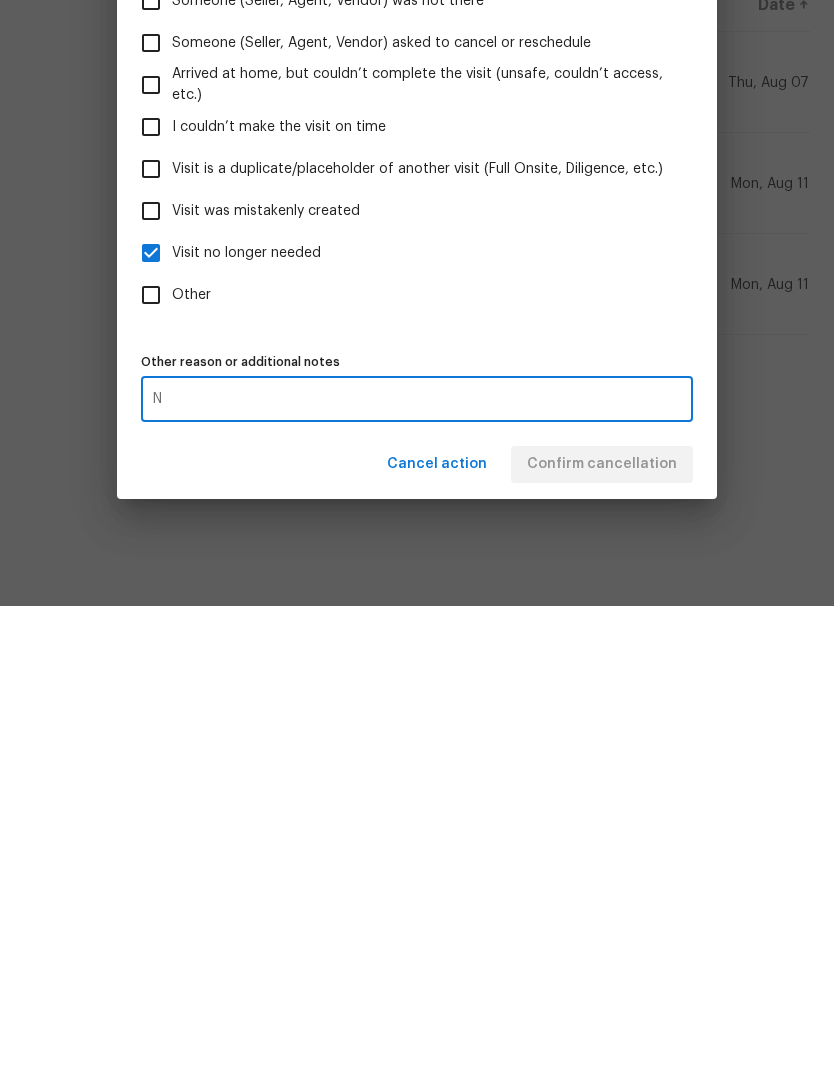 scroll, scrollTop: 80, scrollLeft: 0, axis: vertical 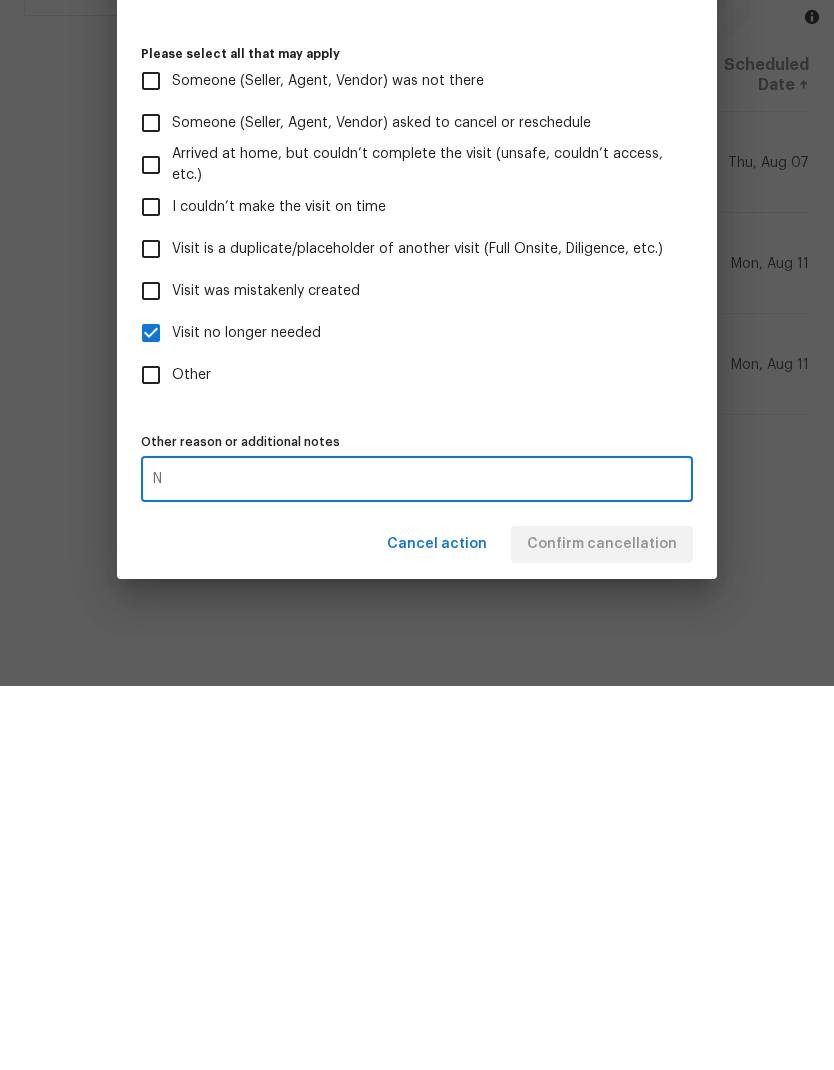 type on "N" 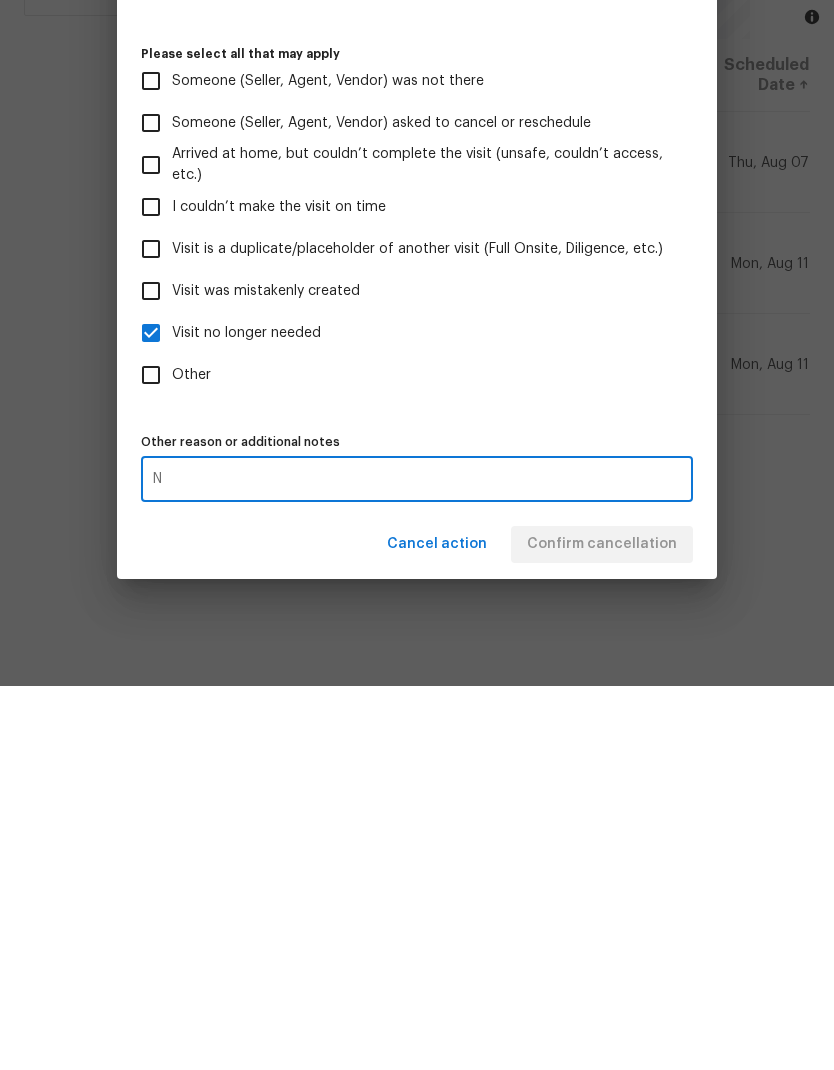 click on "Cancel action Confirm cancellation" at bounding box center [417, 928] 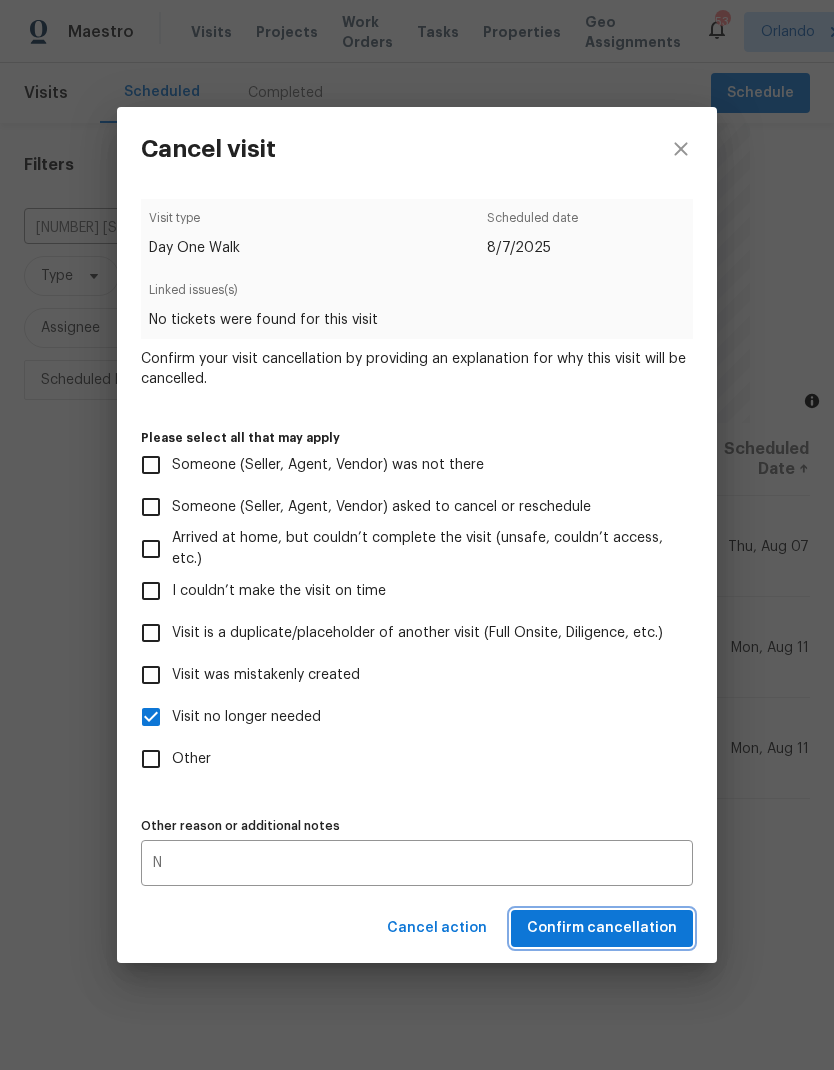 click on "Confirm cancellation" at bounding box center [602, 928] 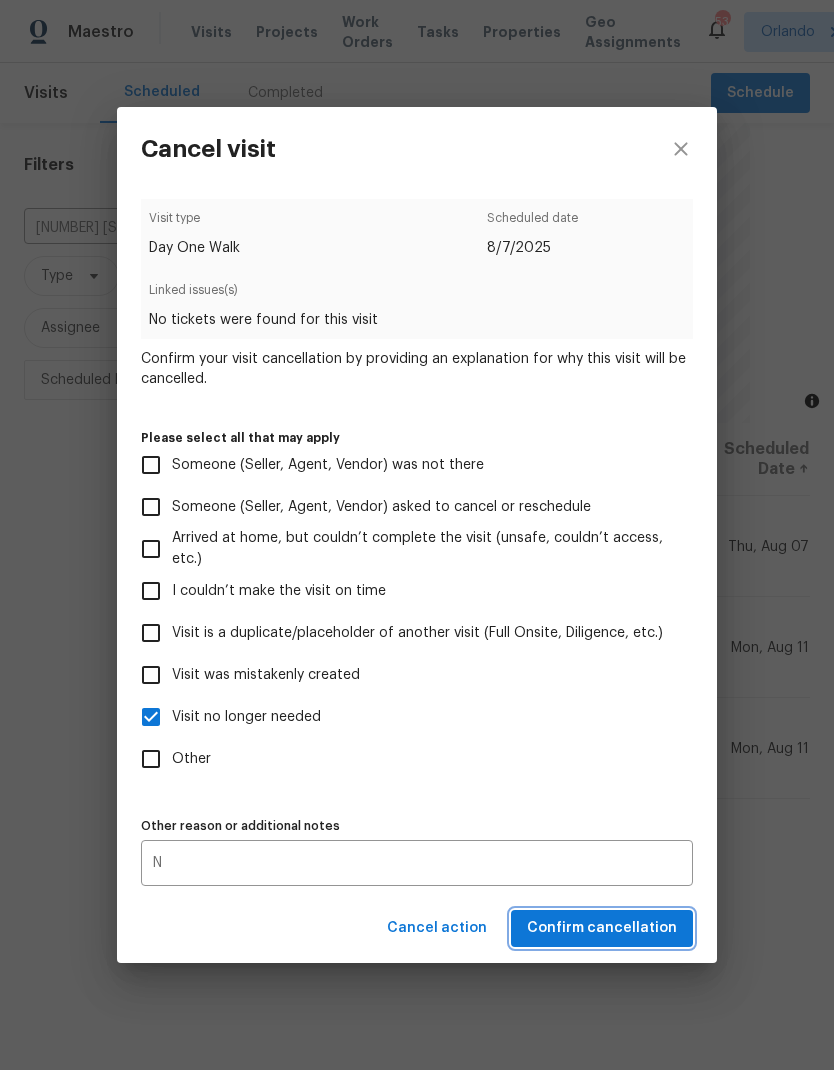 scroll, scrollTop: 0, scrollLeft: 0, axis: both 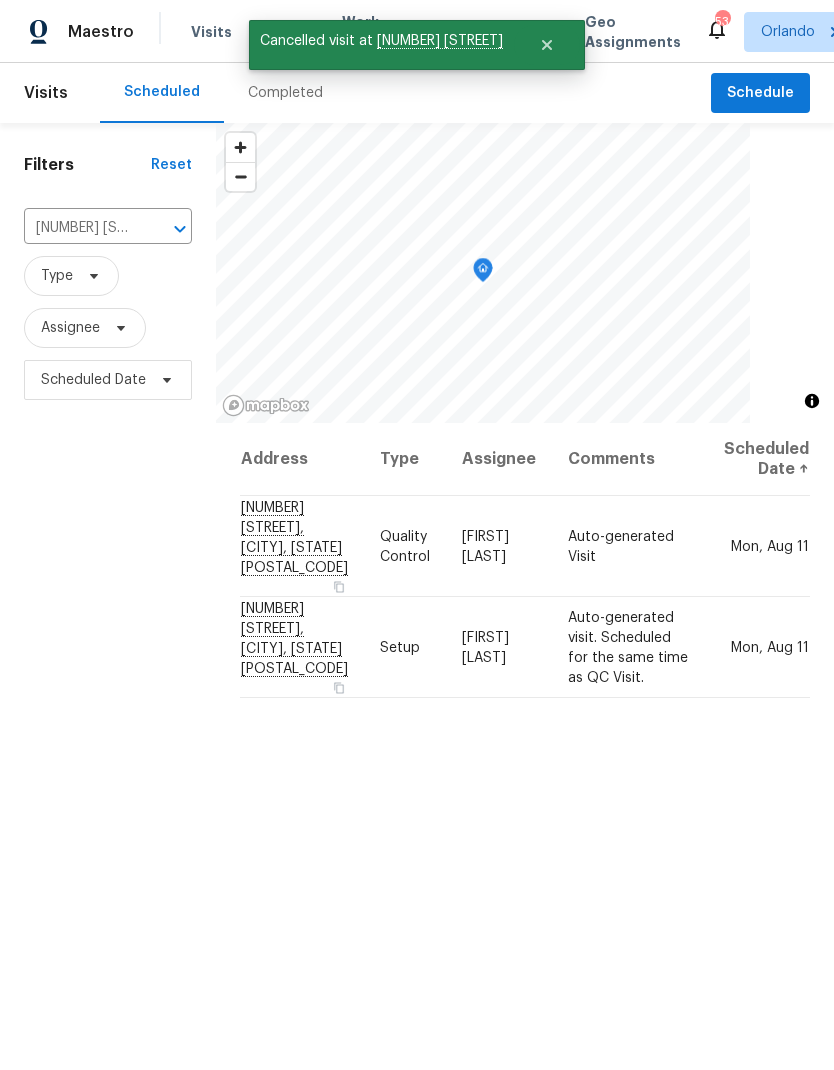 click on "Address Type Assignee Comments Scheduled Date ↑ [NUMBER] [STREET], [CITY], [STATE] Quality Control [FIRST] [LAST] Auto-generated Visit [DAY], [DATE] [NUMBER] [STREET], [CITY], [STATE] Setup [FIRST] [LAST] Auto-generated visit. Scheduled for the same time as QC Visit. [DAY], [DATE]" at bounding box center [525, 851] 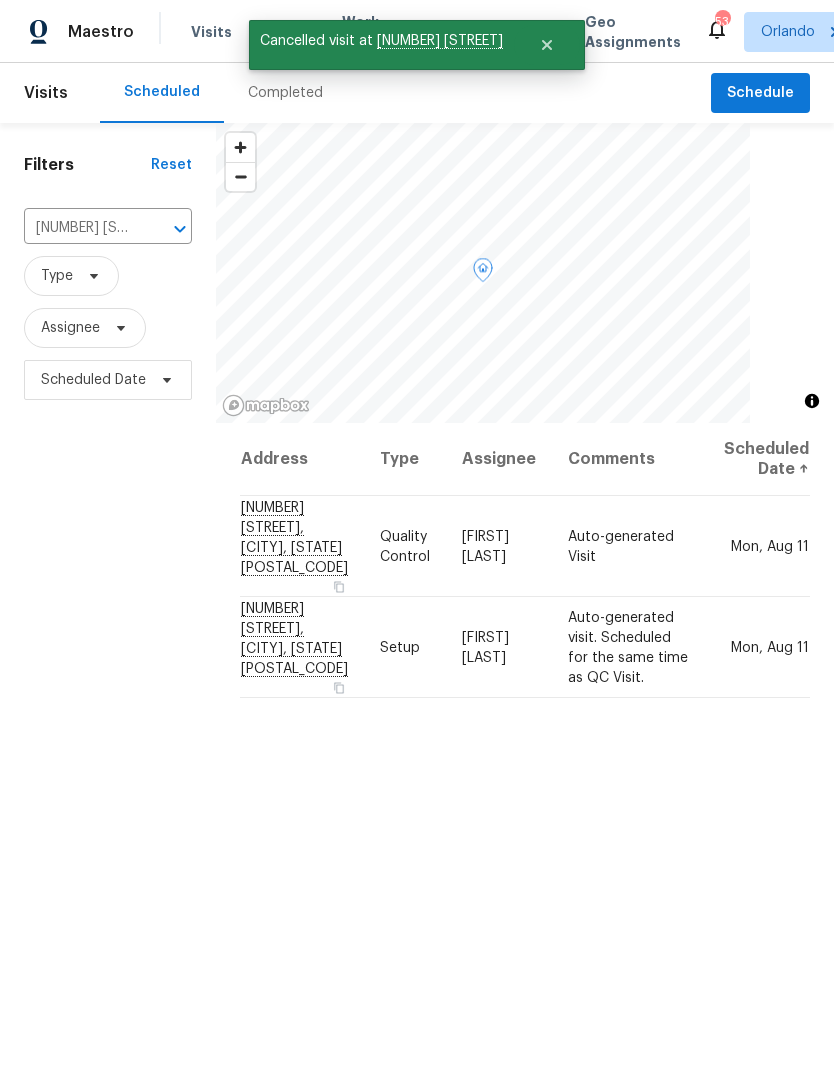 click 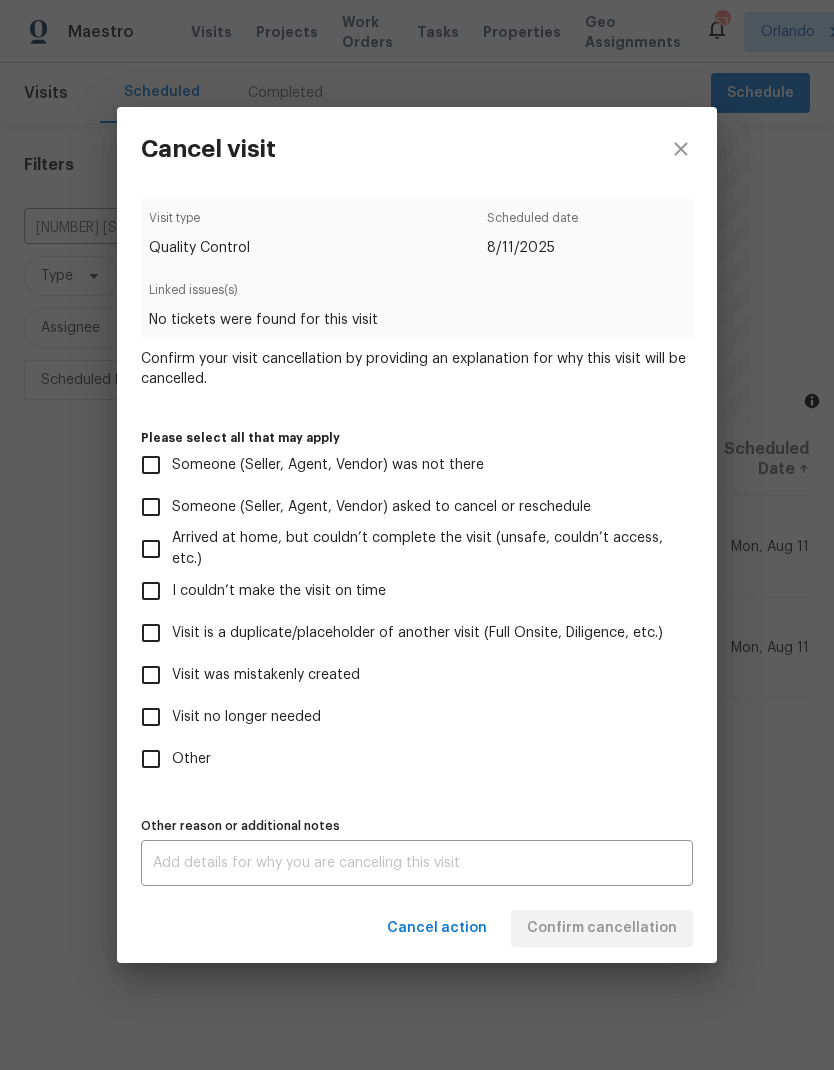 click on "Visit no longer needed" at bounding box center [246, 717] 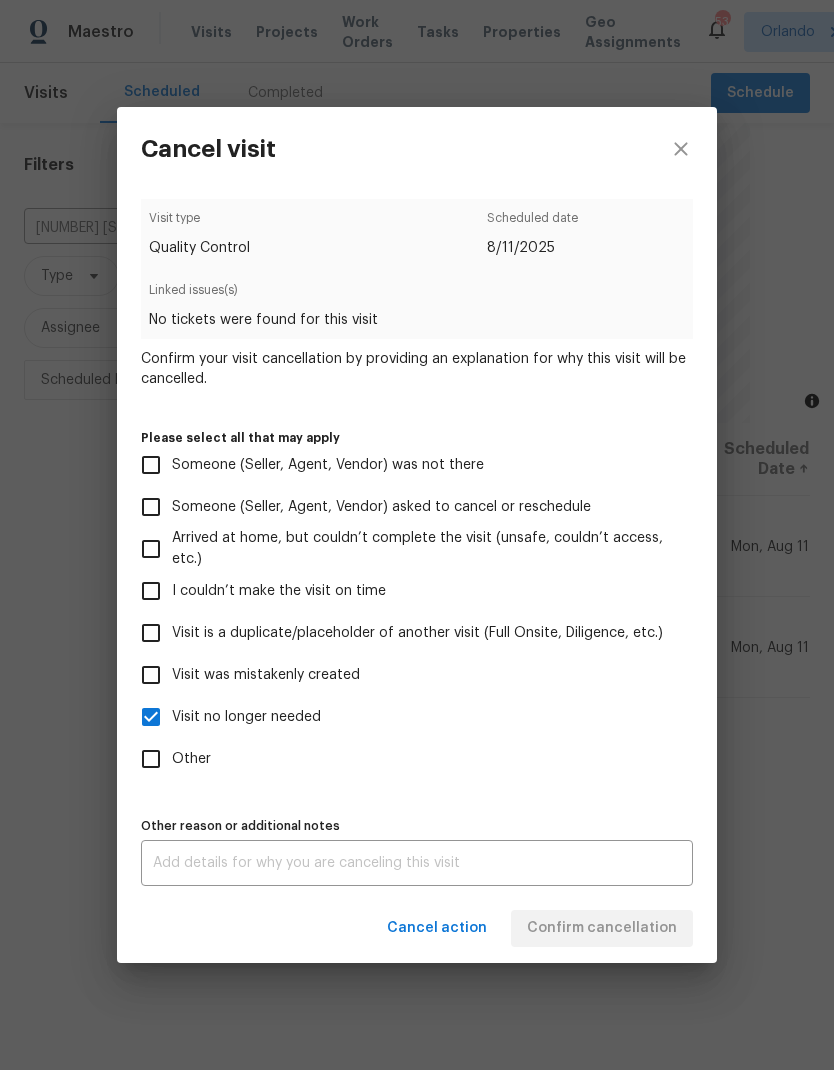 click at bounding box center (417, 863) 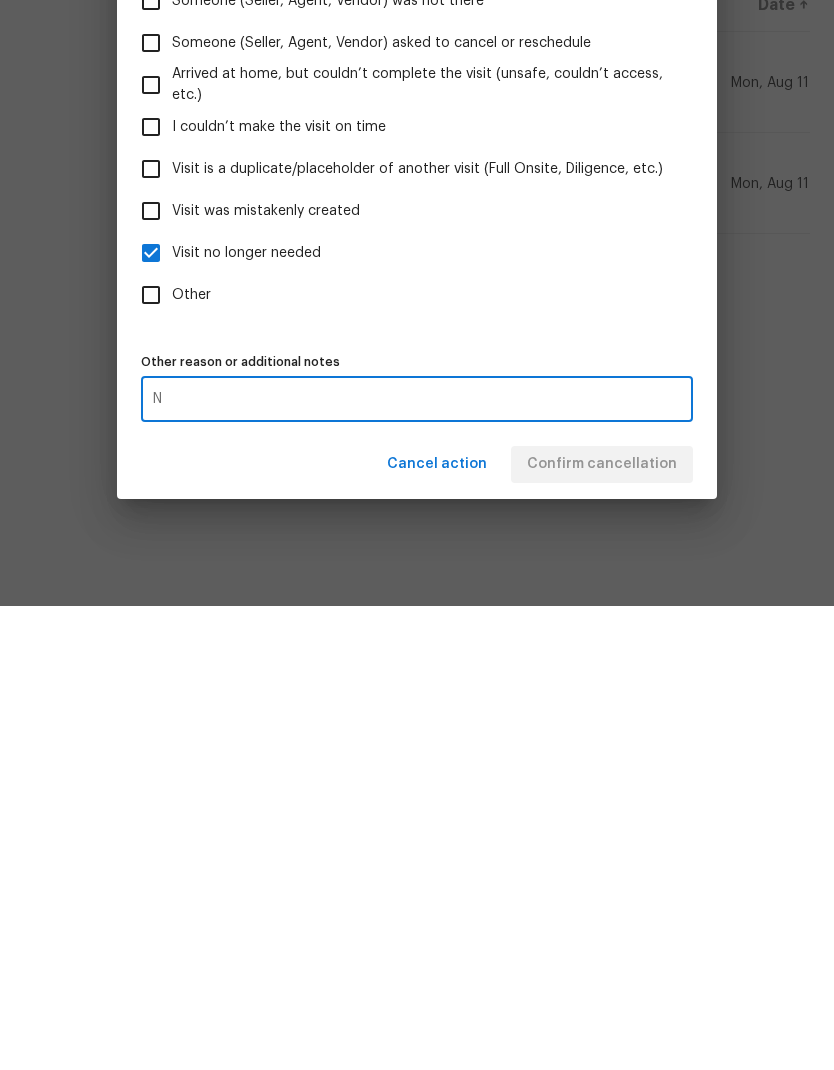 scroll, scrollTop: 80, scrollLeft: 0, axis: vertical 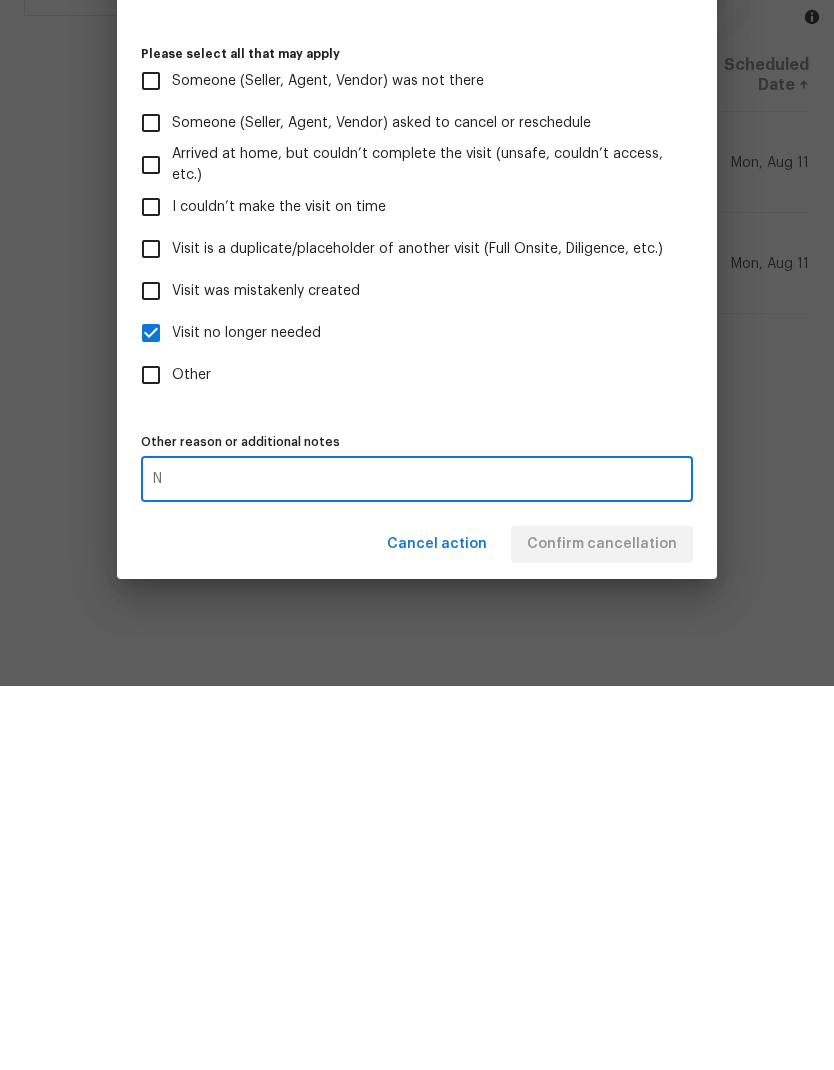 type on "N" 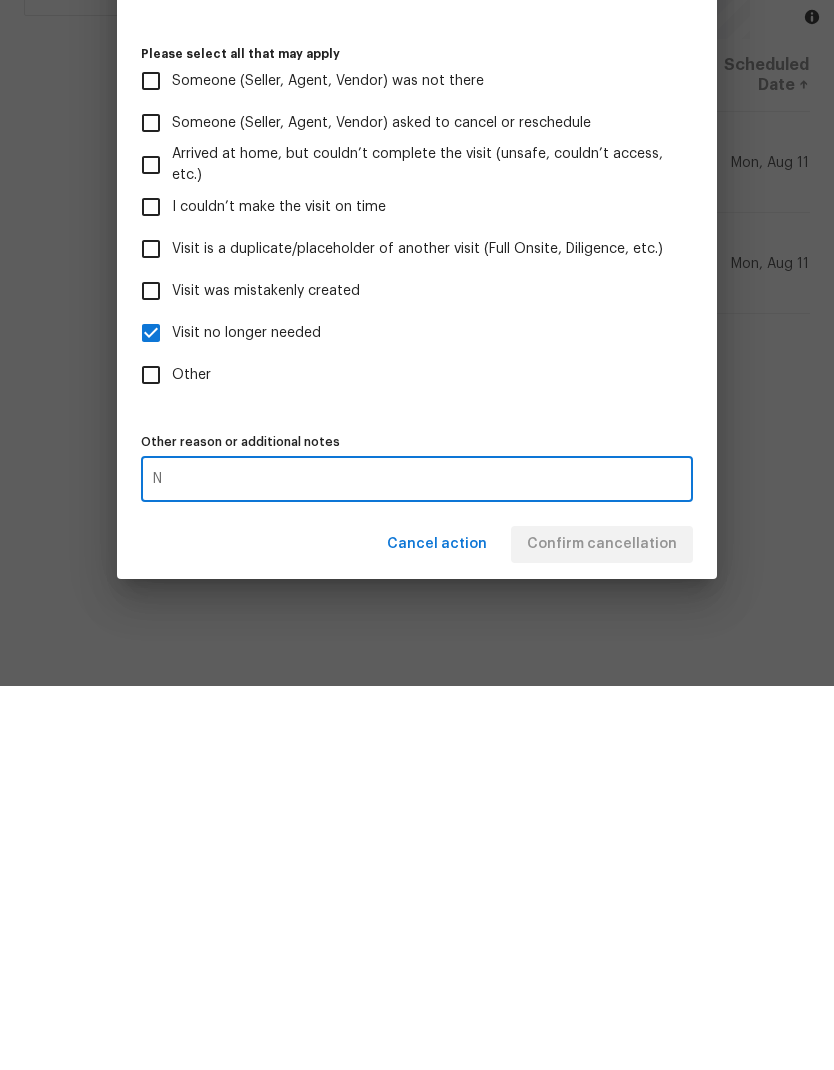 click on "Cancel action Confirm cancellation" at bounding box center (417, 928) 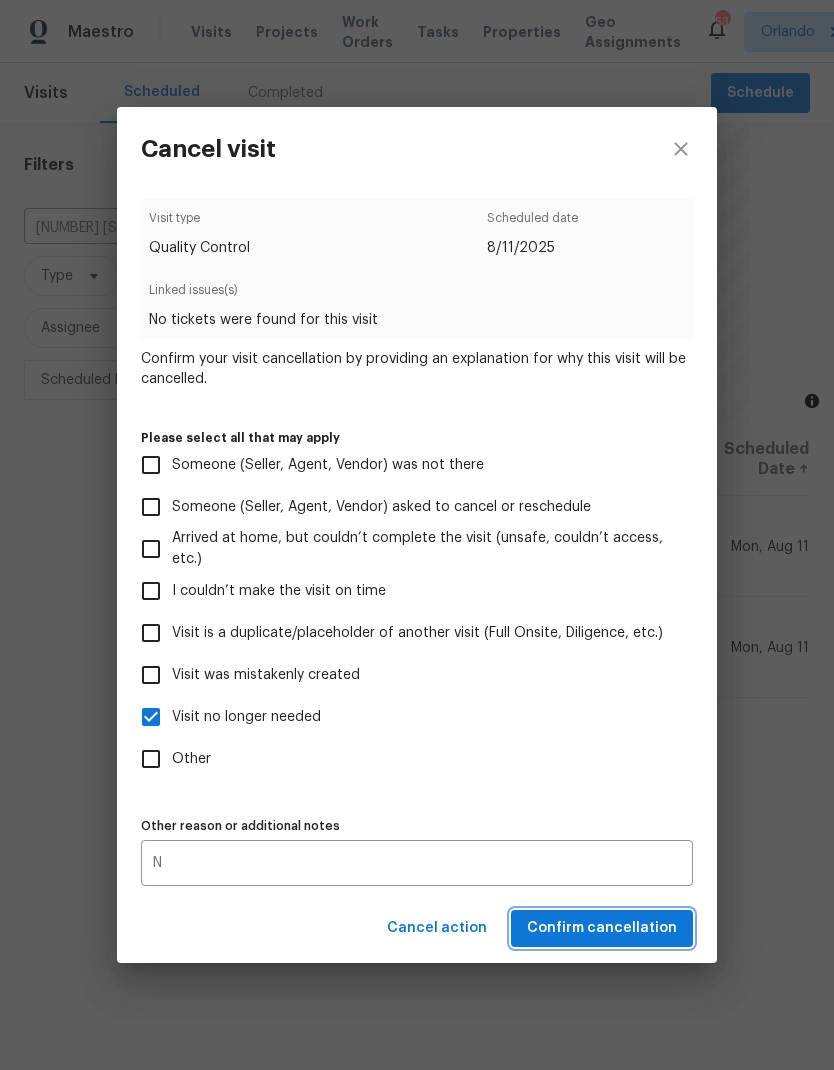 click on "Confirm cancellation" at bounding box center (602, 928) 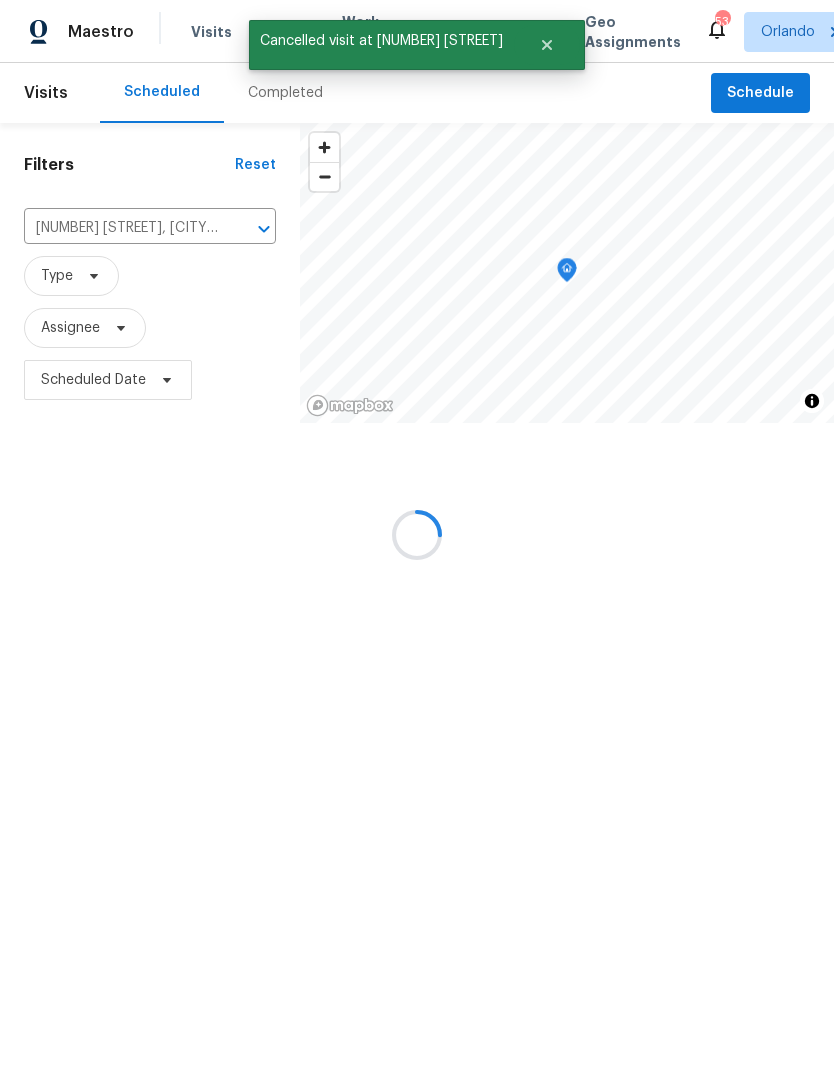 scroll, scrollTop: 0, scrollLeft: 0, axis: both 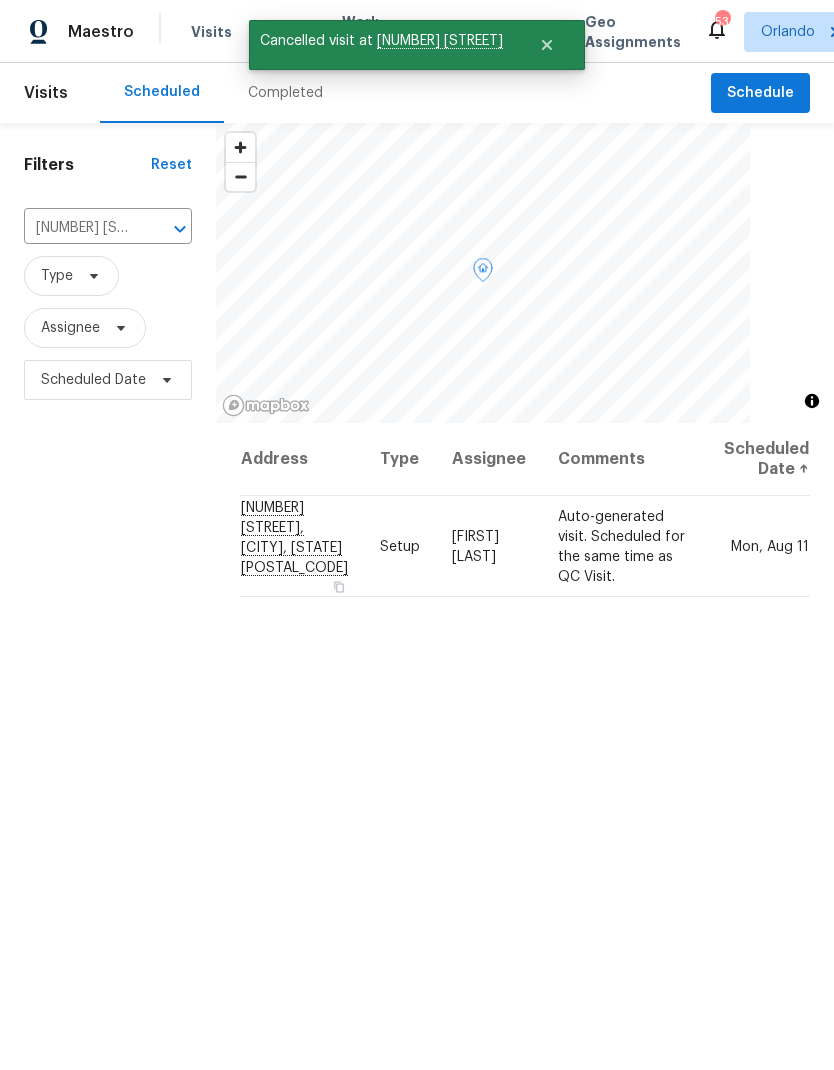 click 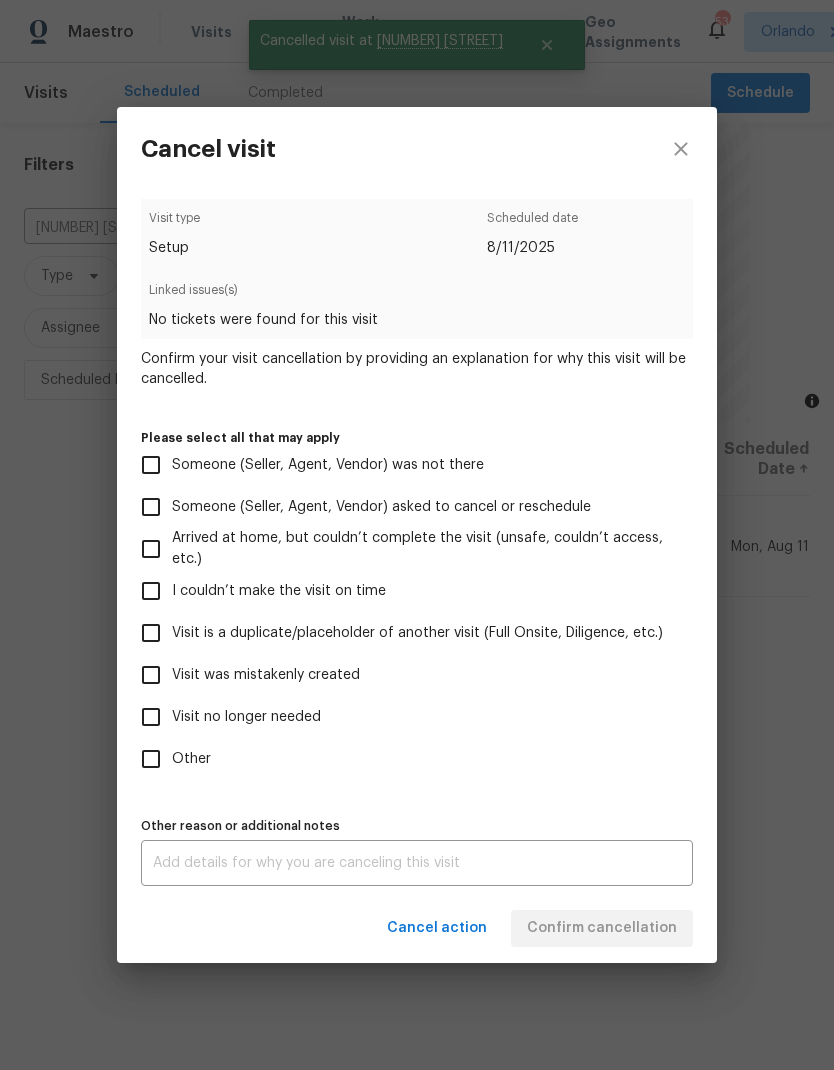click on "Other" at bounding box center [151, 759] 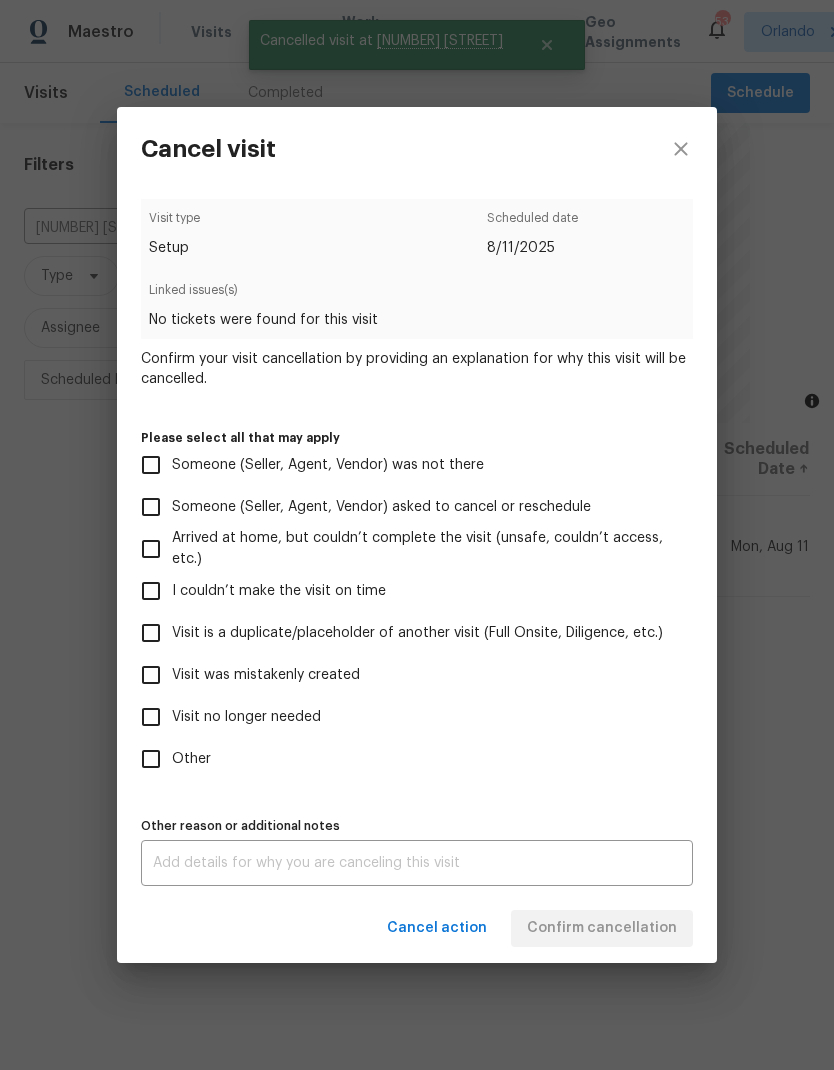 checkbox on "true" 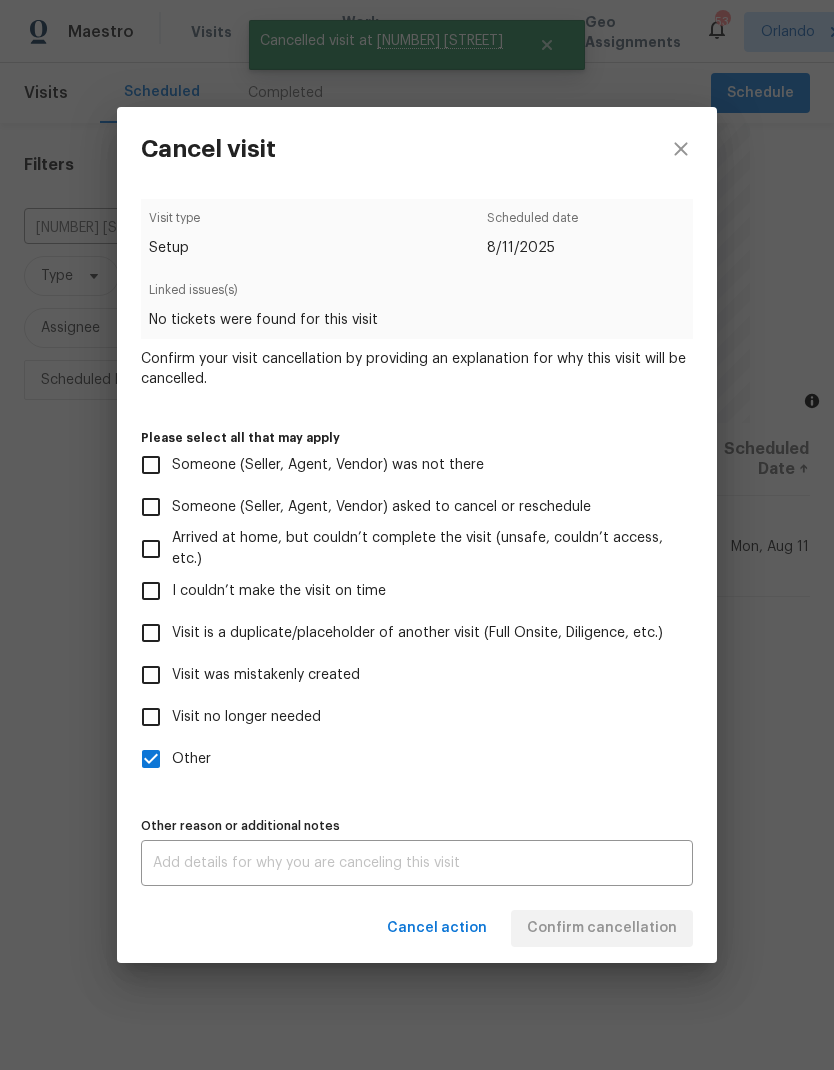 click on "x Other reason or additional notes" at bounding box center (417, 863) 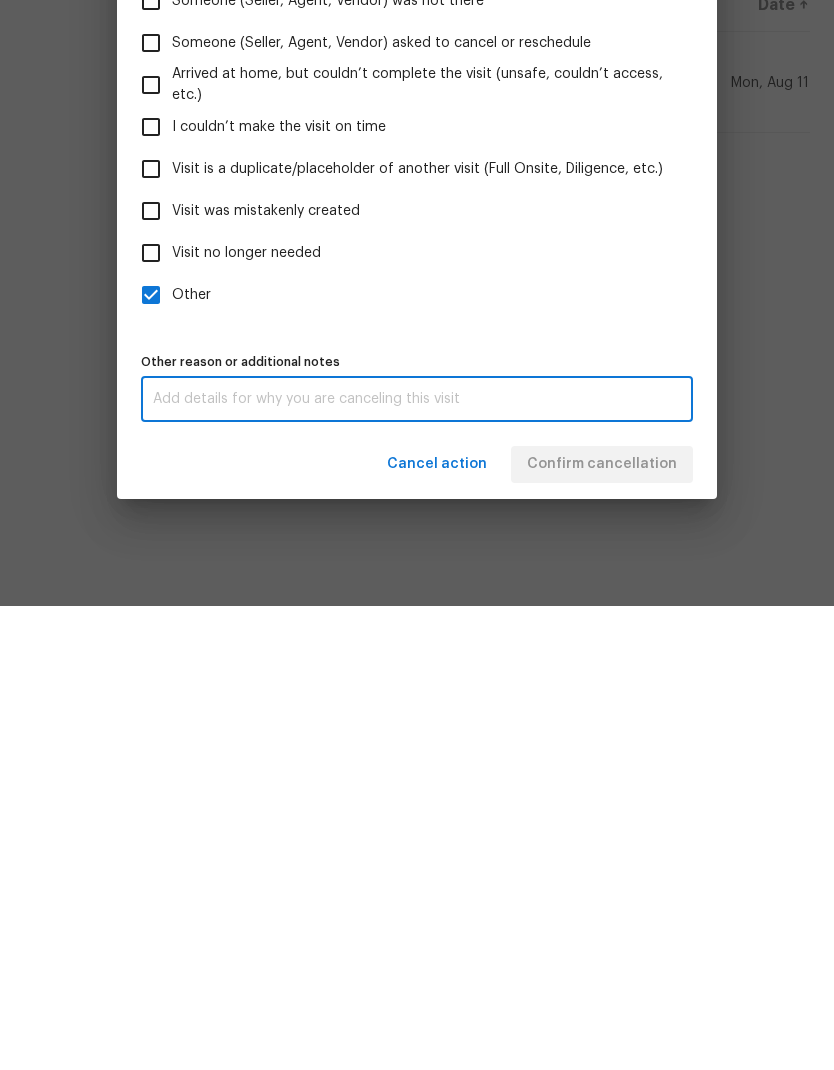 scroll, scrollTop: 80, scrollLeft: 0, axis: vertical 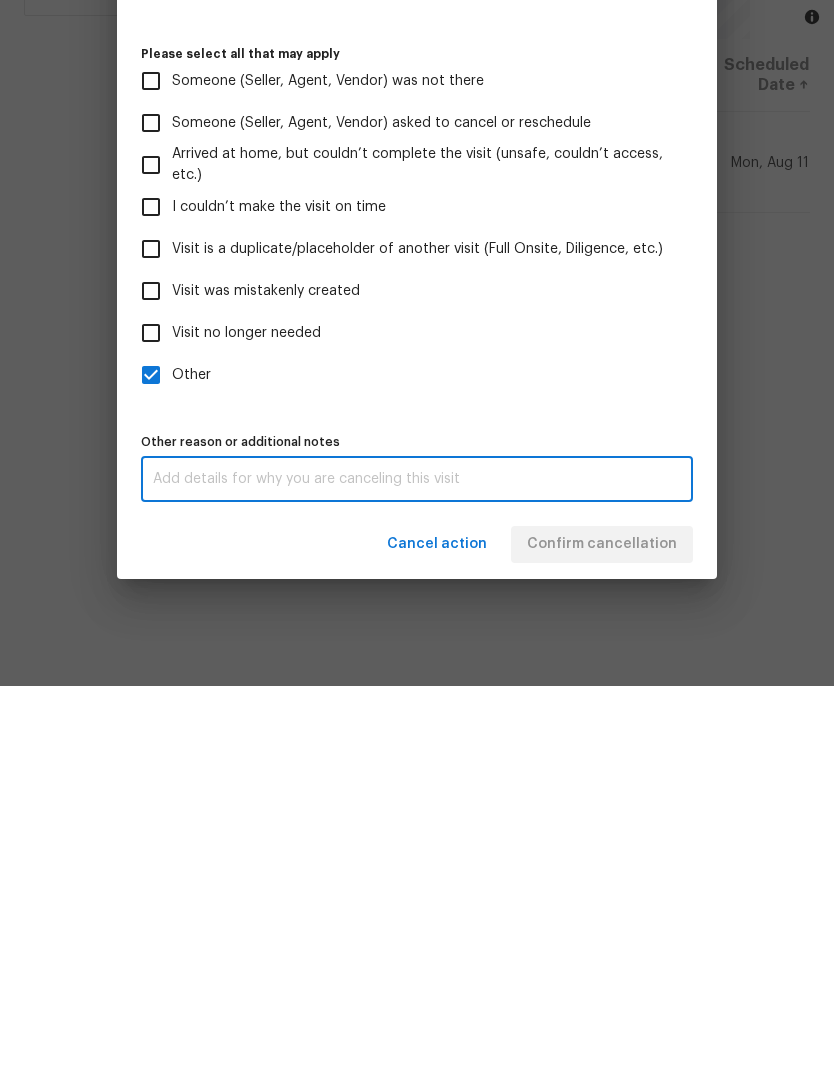 click at bounding box center [417, 863] 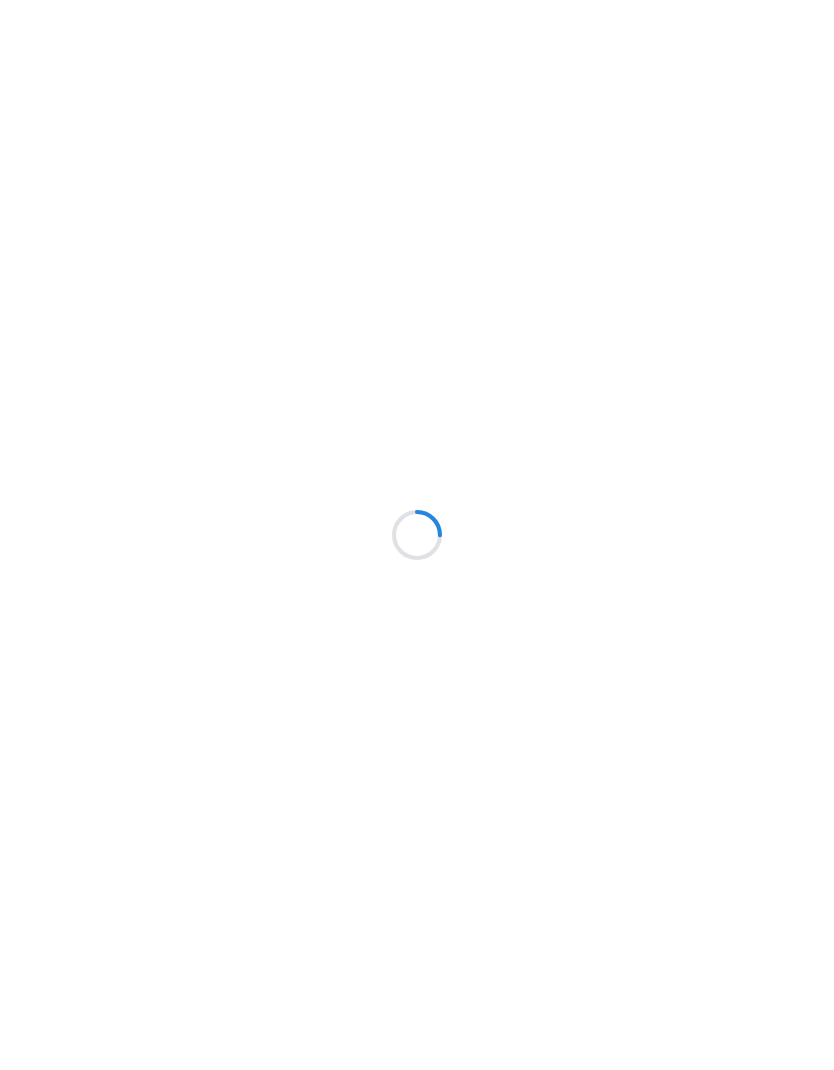 scroll, scrollTop: 0, scrollLeft: 0, axis: both 